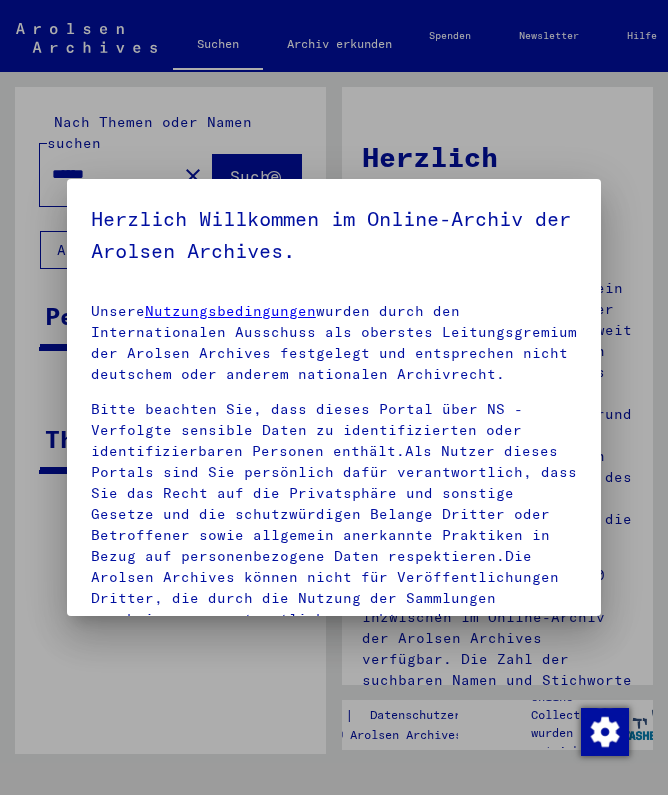 scroll, scrollTop: 0, scrollLeft: 0, axis: both 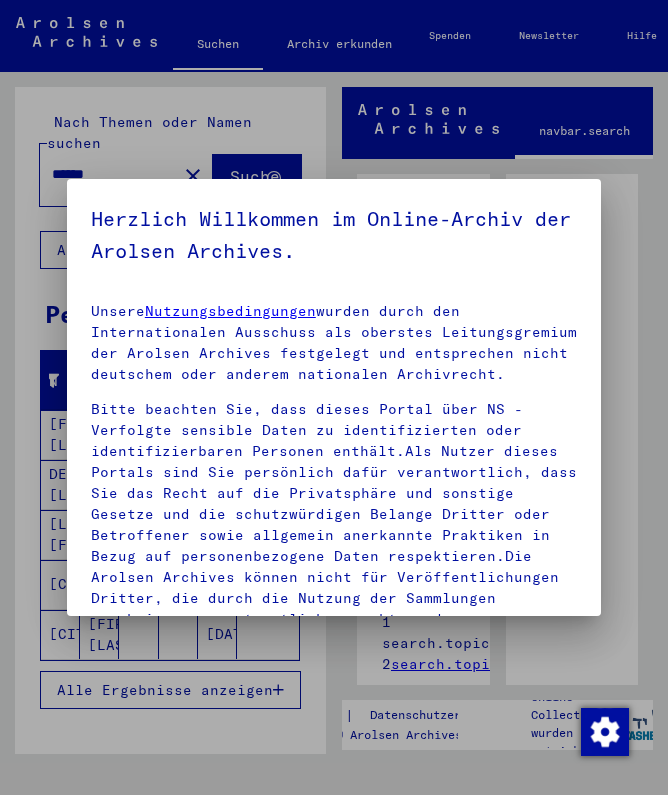 click at bounding box center (334, 397) 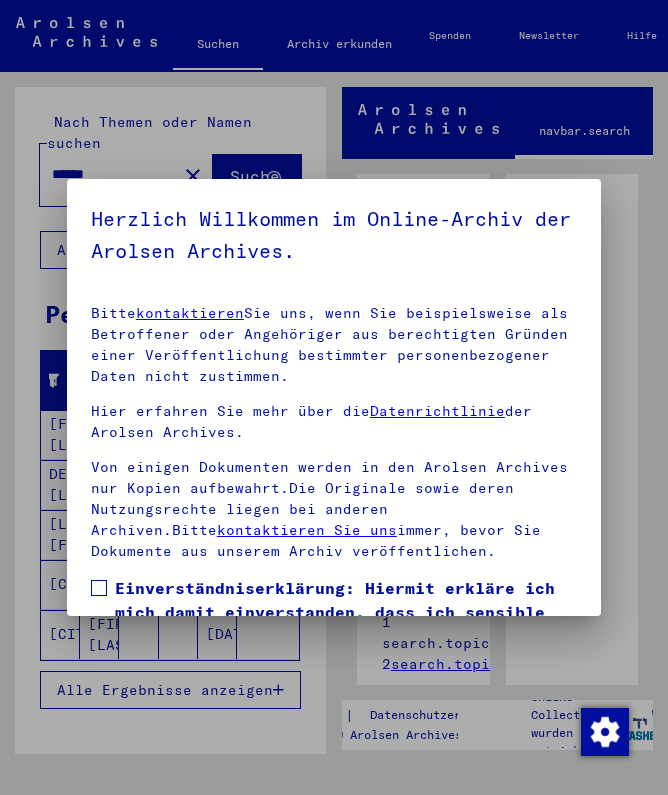 scroll, scrollTop: 339, scrollLeft: 0, axis: vertical 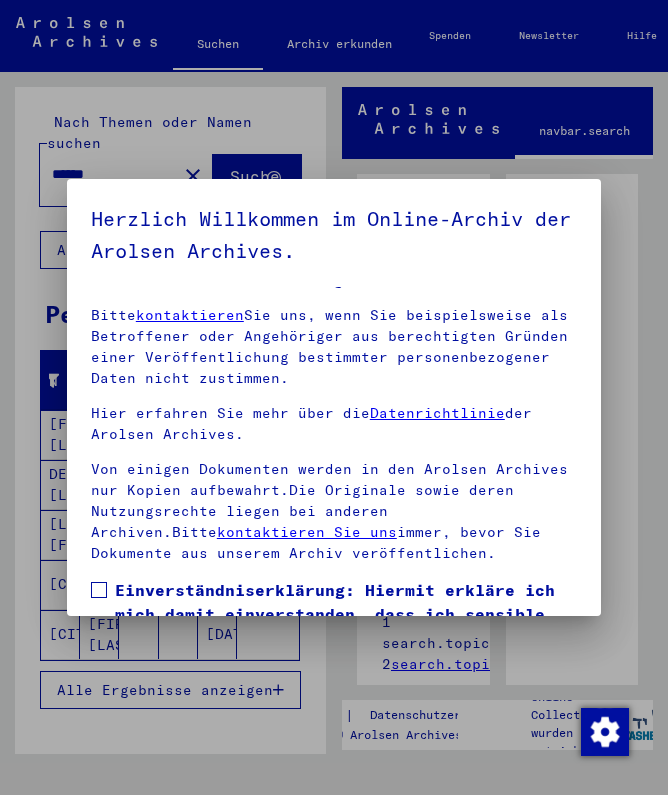 click at bounding box center (99, 590) 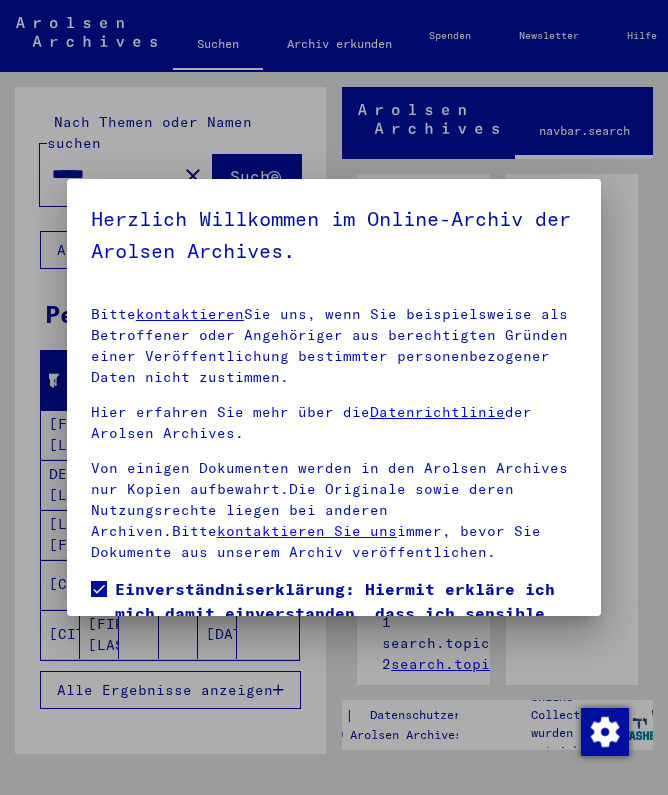 scroll, scrollTop: 339, scrollLeft: 0, axis: vertical 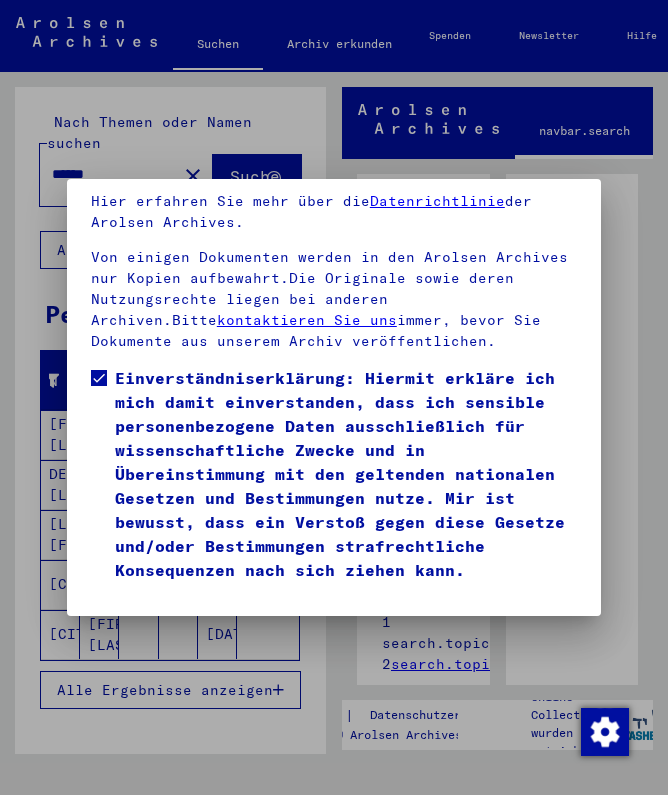 click on "Ich stimme zu" at bounding box center [166, 611] 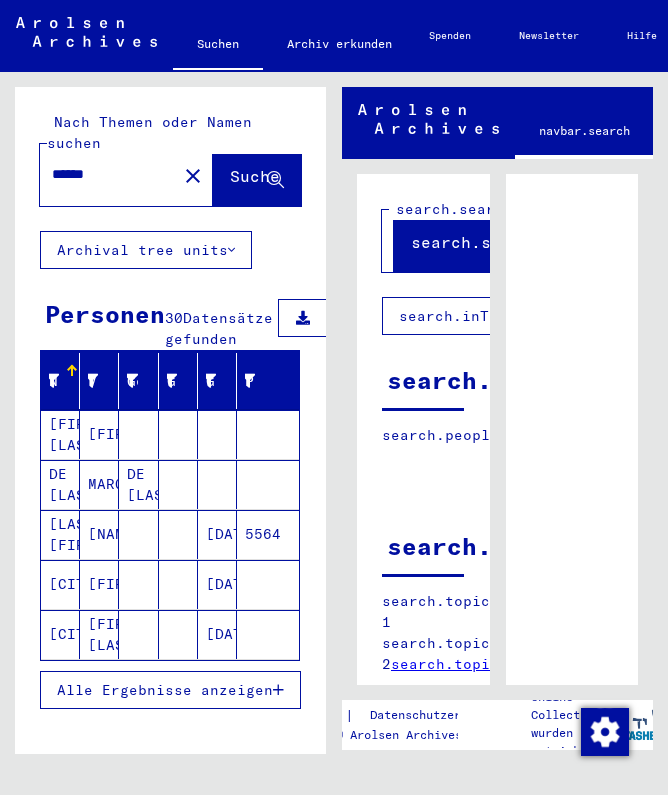 click at bounding box center [178, 634] 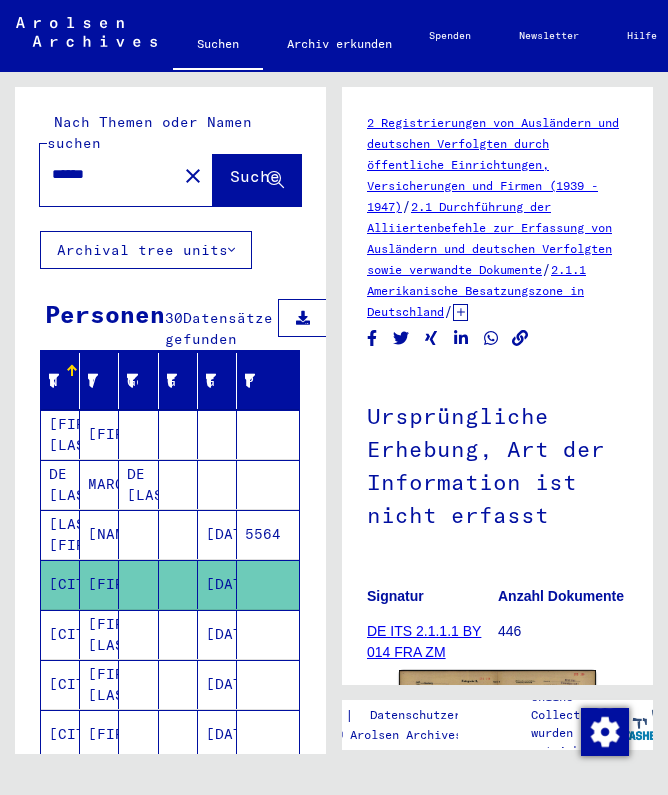 click on "[FIRST]" at bounding box center [99, 484] 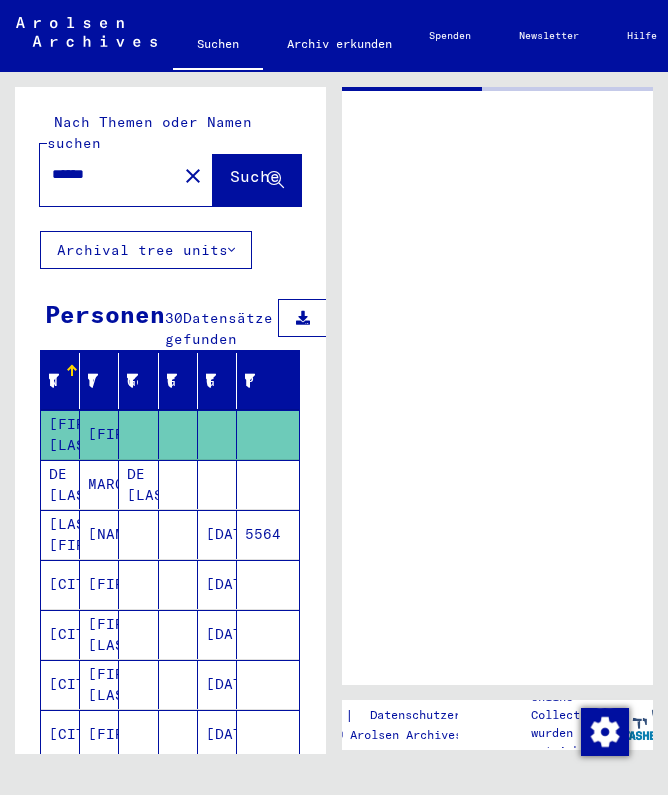 click on "[FIRST] [LAST]" 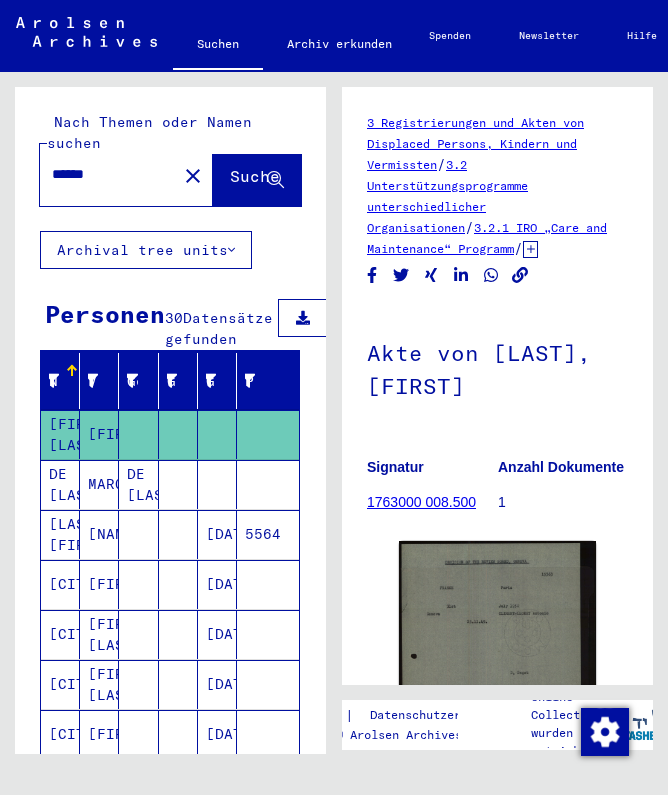 scroll, scrollTop: 0, scrollLeft: 0, axis: both 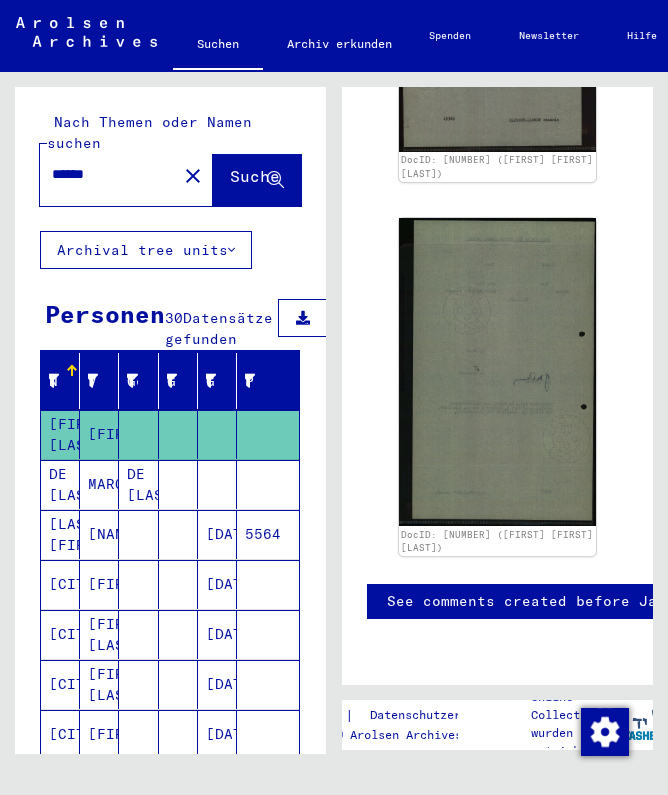 click on "close" 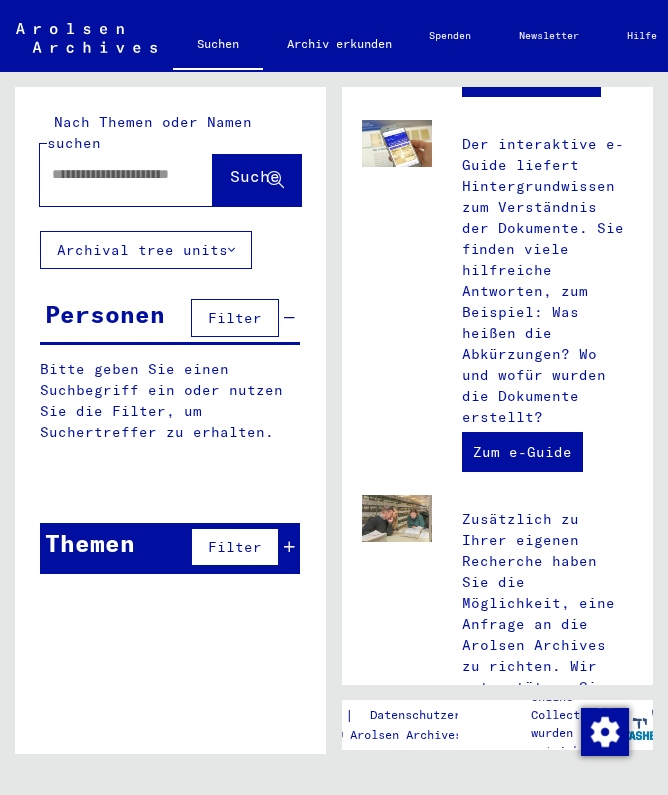 click at bounding box center [122, 174] 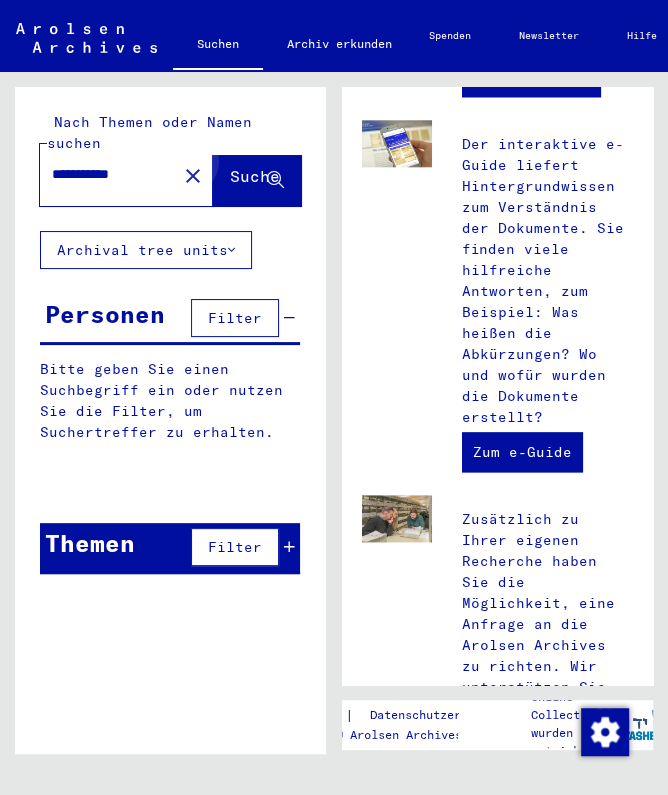type on "**********" 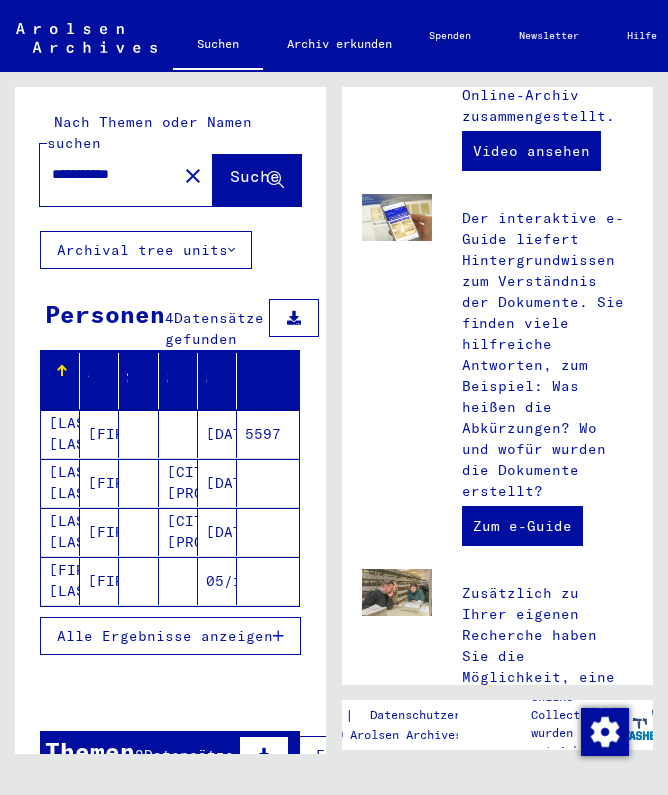 scroll, scrollTop: 953, scrollLeft: 0, axis: vertical 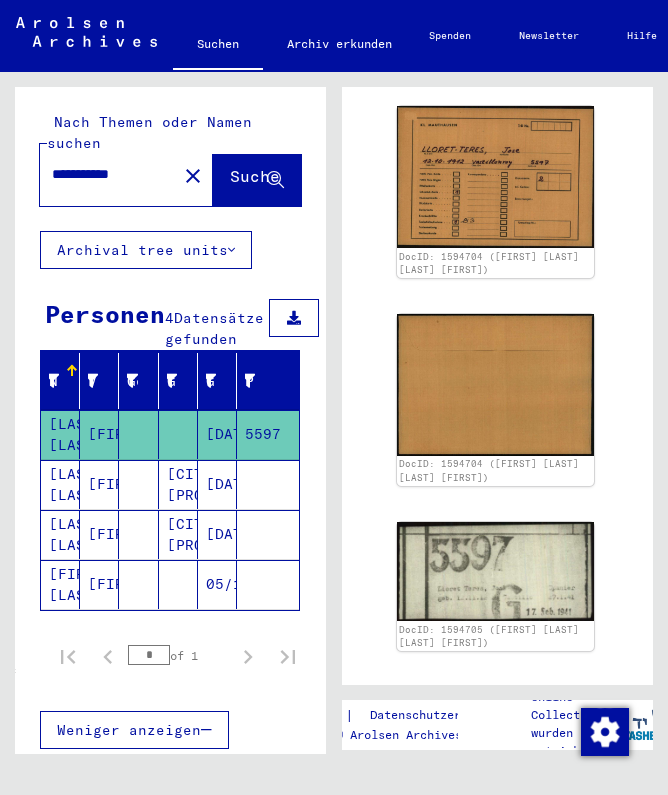 click at bounding box center (138, 534) 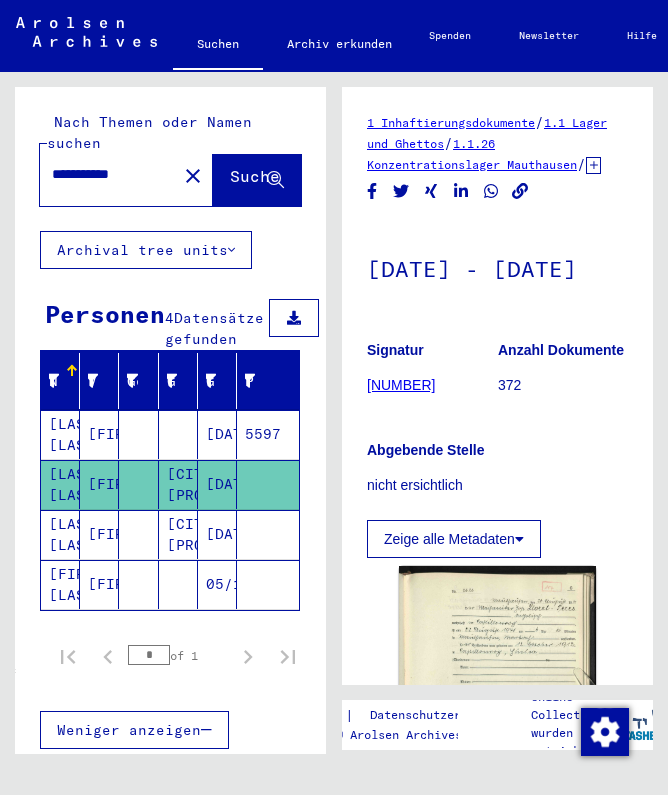 scroll, scrollTop: 0, scrollLeft: 0, axis: both 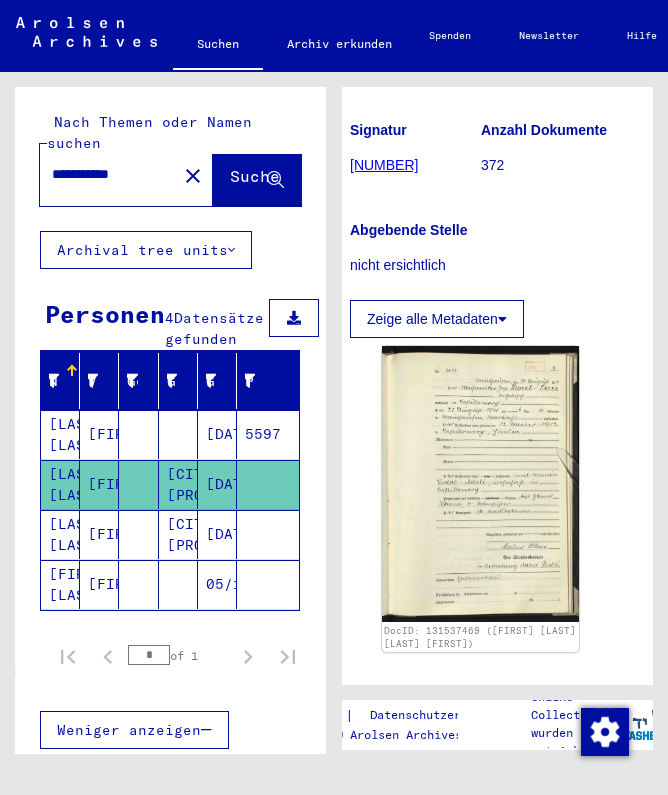 click 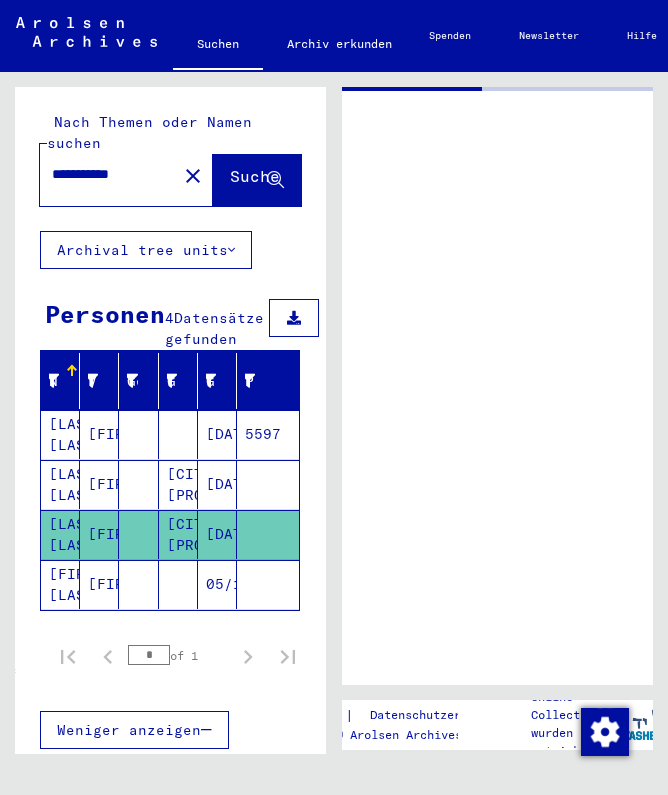 scroll, scrollTop: 0, scrollLeft: 0, axis: both 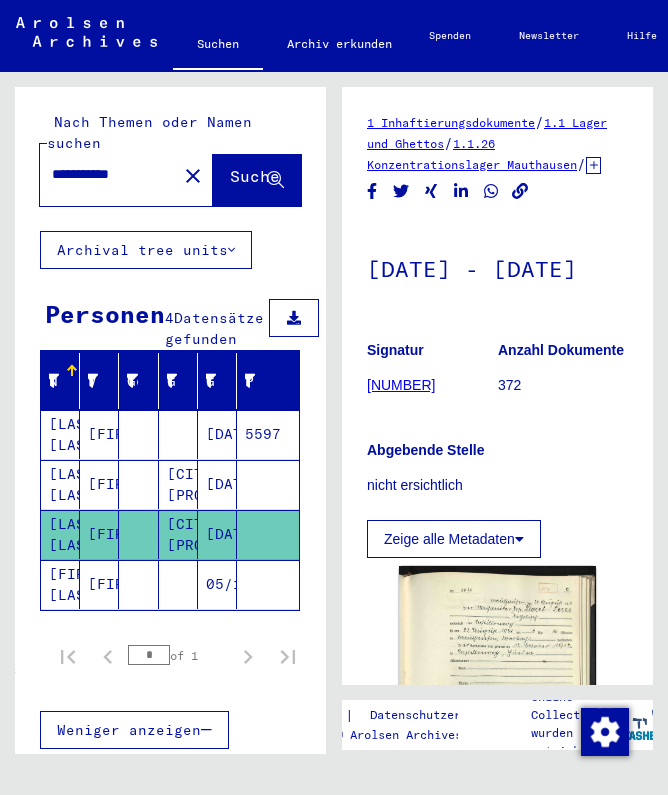 click on "close" 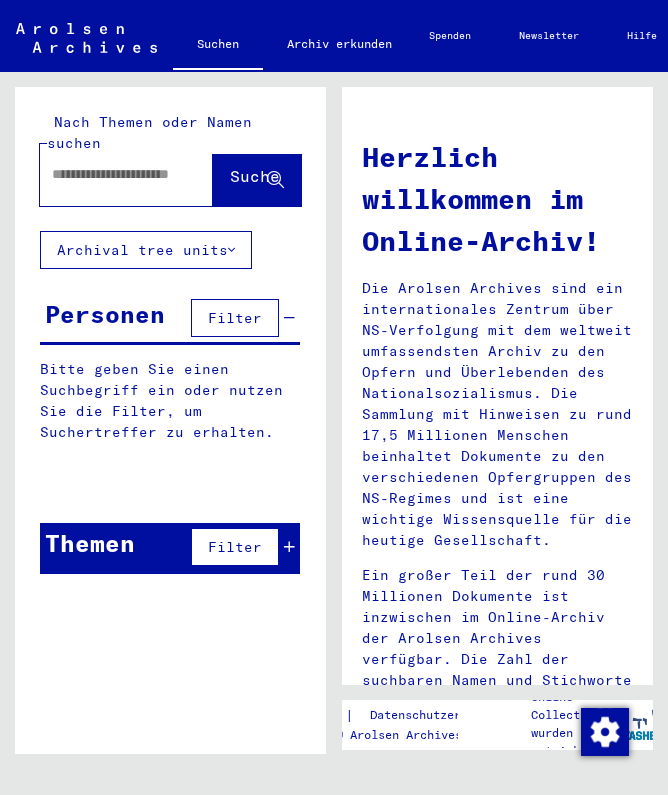 click at bounding box center (122, 174) 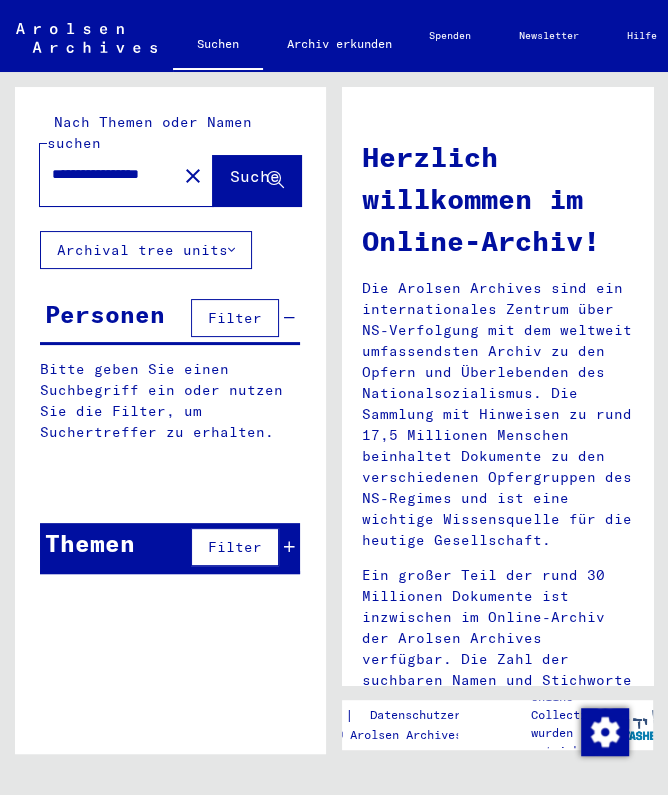 type on "**********" 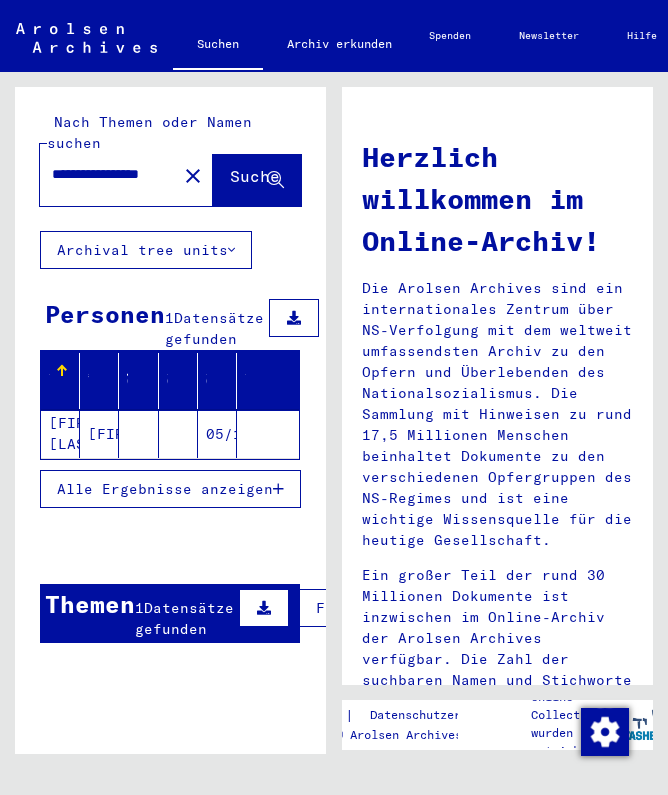 click on "05/17/1911" 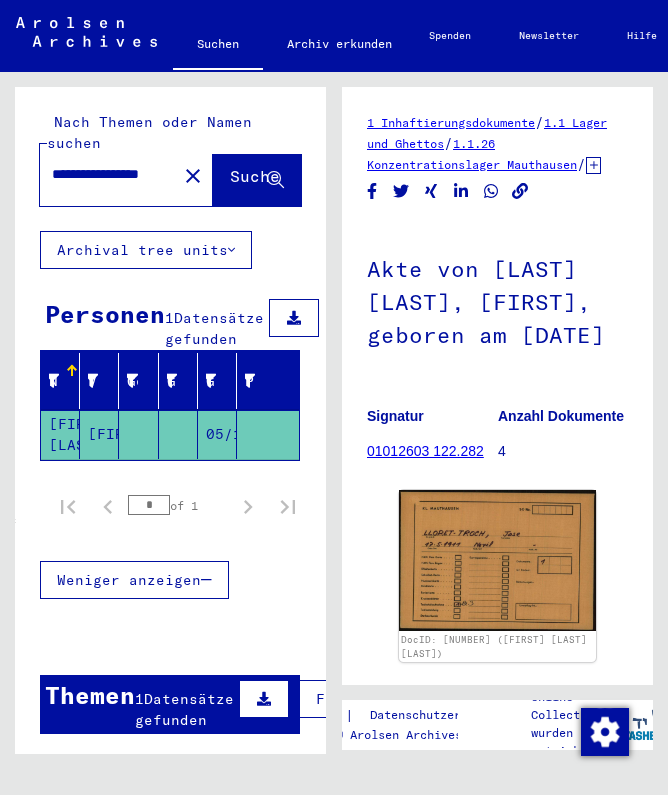scroll, scrollTop: 0, scrollLeft: 0, axis: both 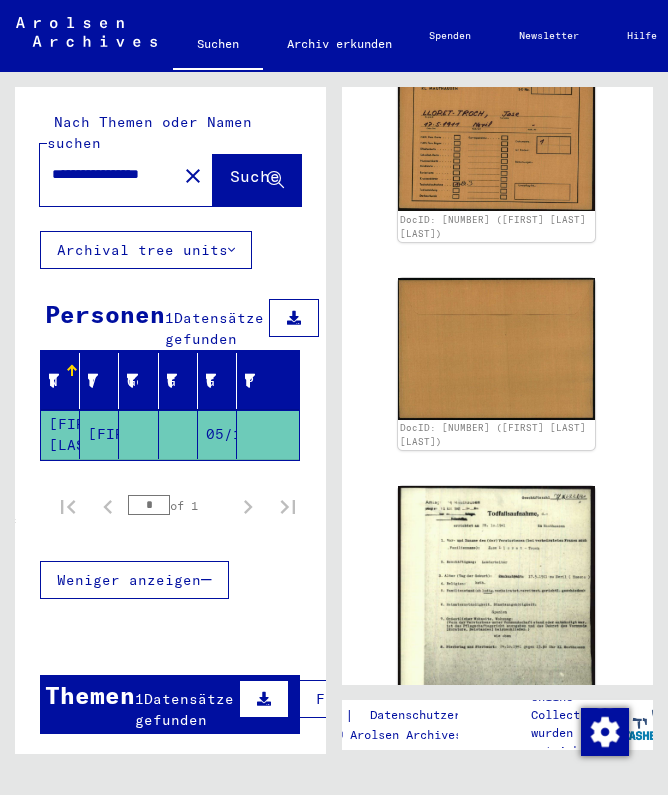 click 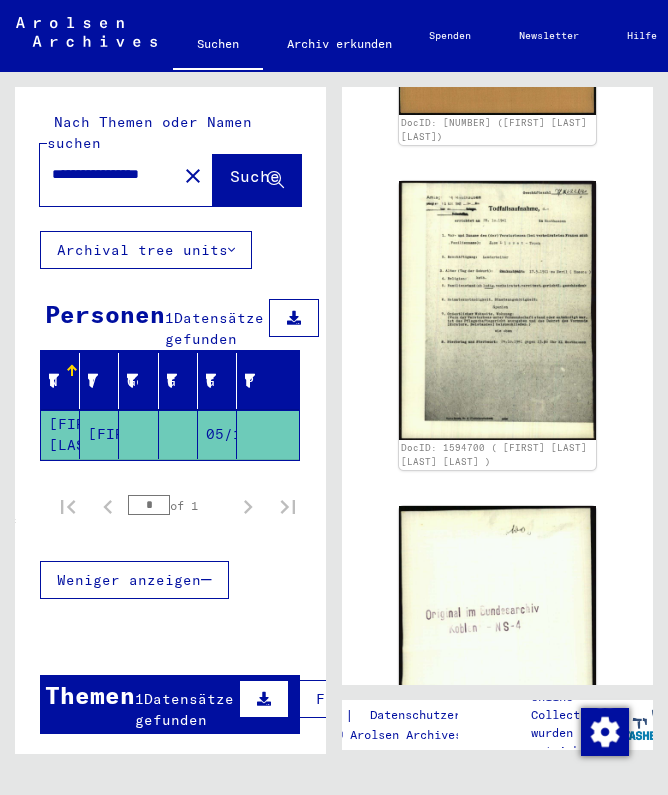 scroll, scrollTop: 726, scrollLeft: 0, axis: vertical 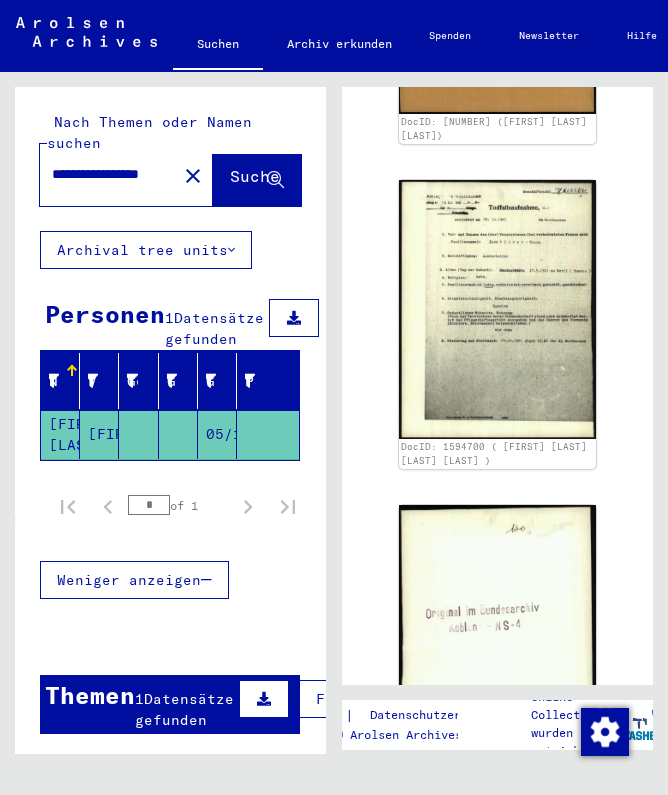 click 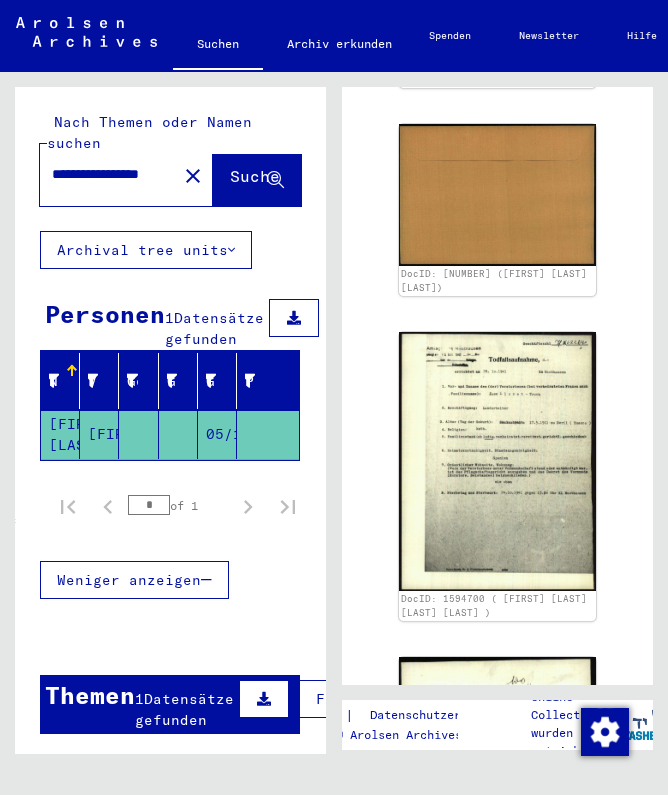 scroll, scrollTop: 572, scrollLeft: 0, axis: vertical 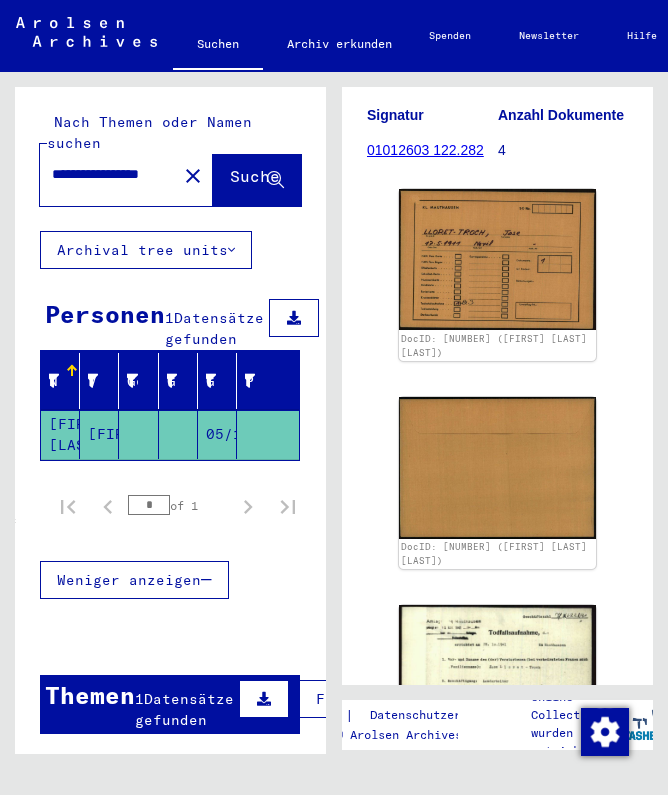 click on "01012603 122.282" 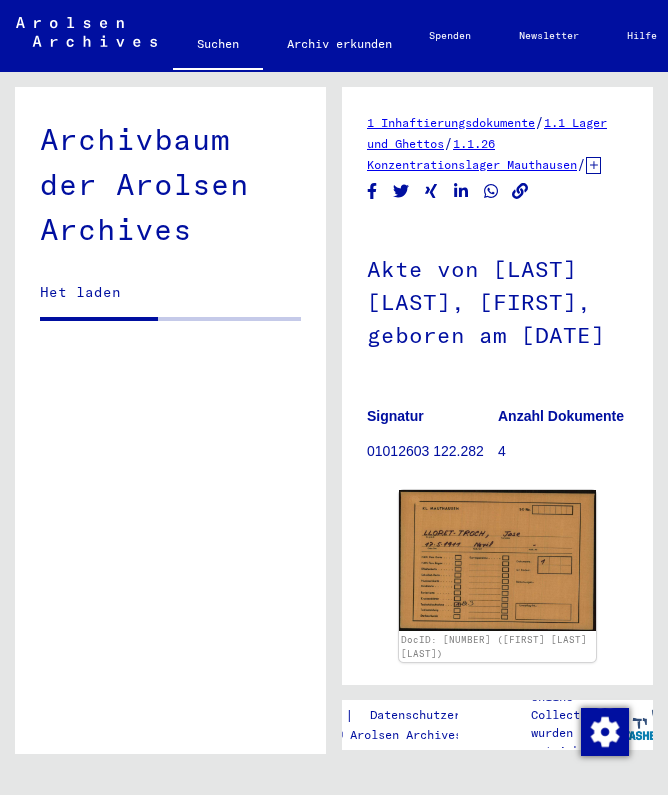 scroll, scrollTop: 0, scrollLeft: 0, axis: both 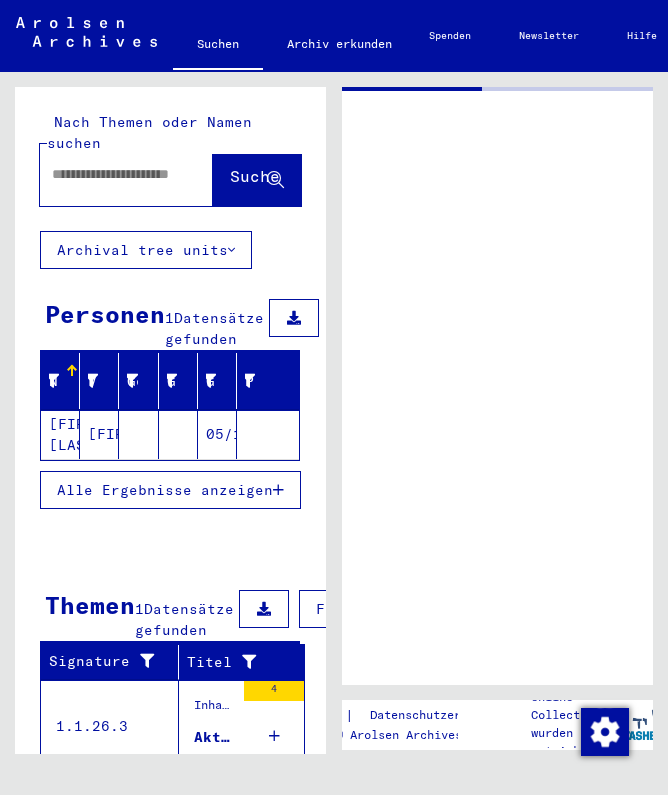 type on "*******" 